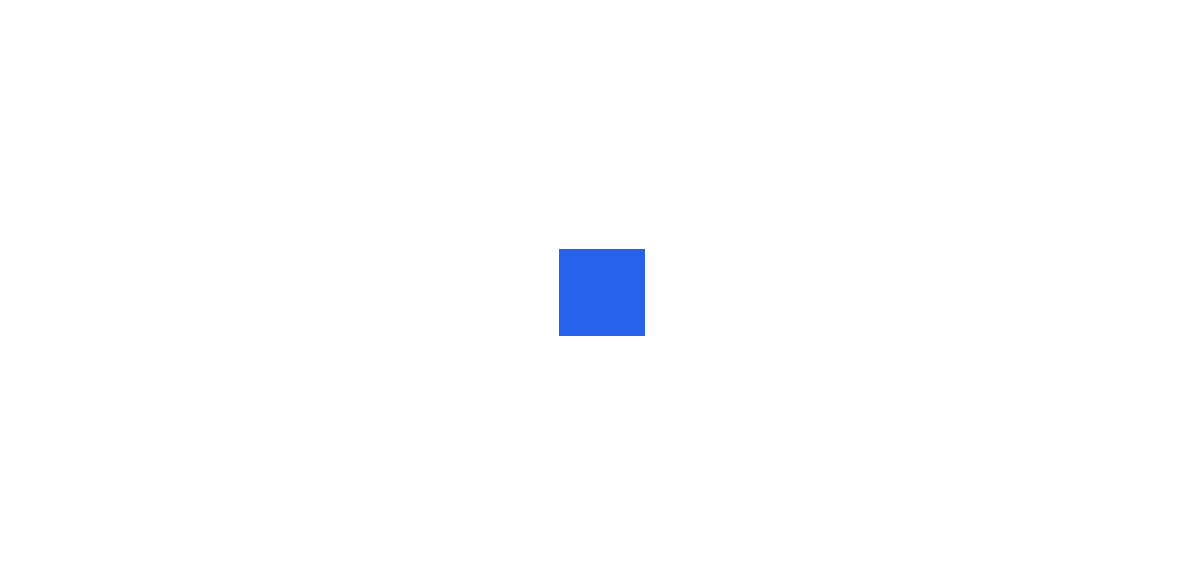 scroll, scrollTop: 0, scrollLeft: 0, axis: both 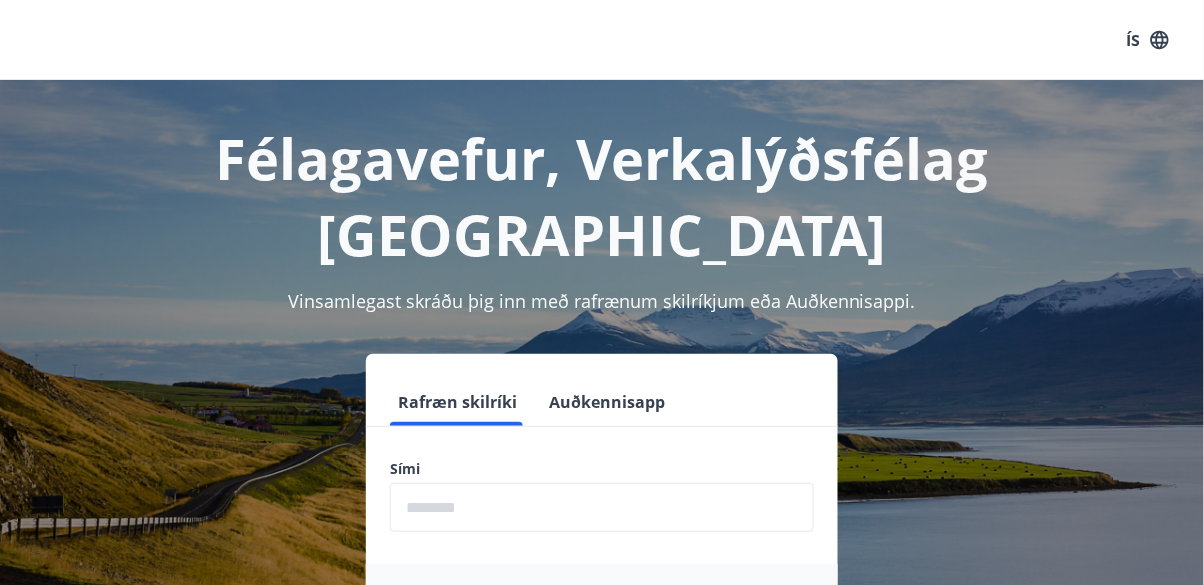 click at bounding box center (602, 507) 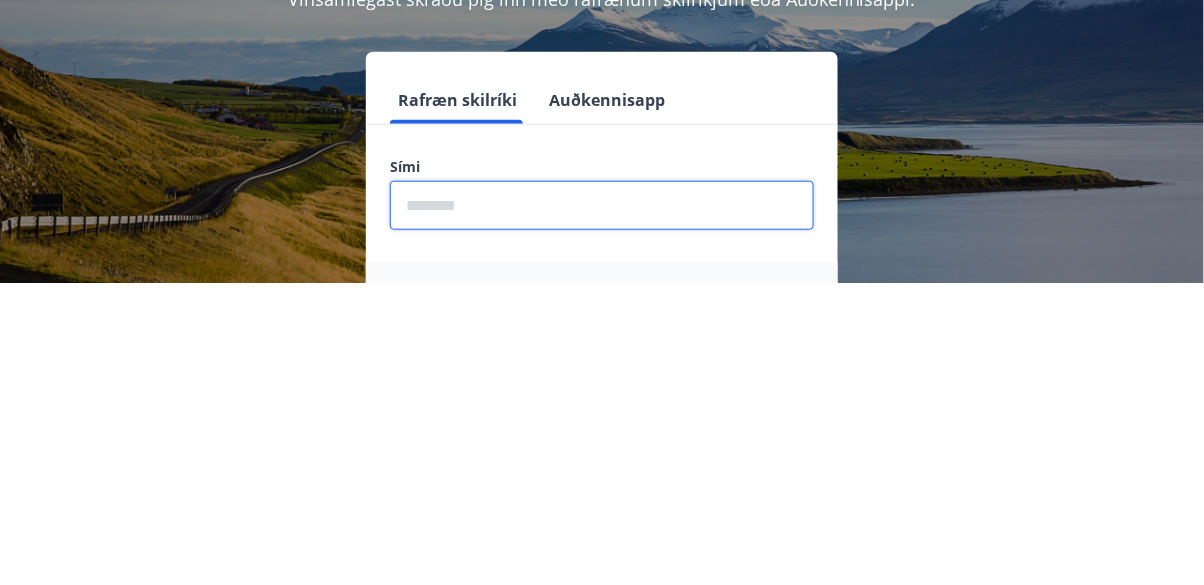 type on "********" 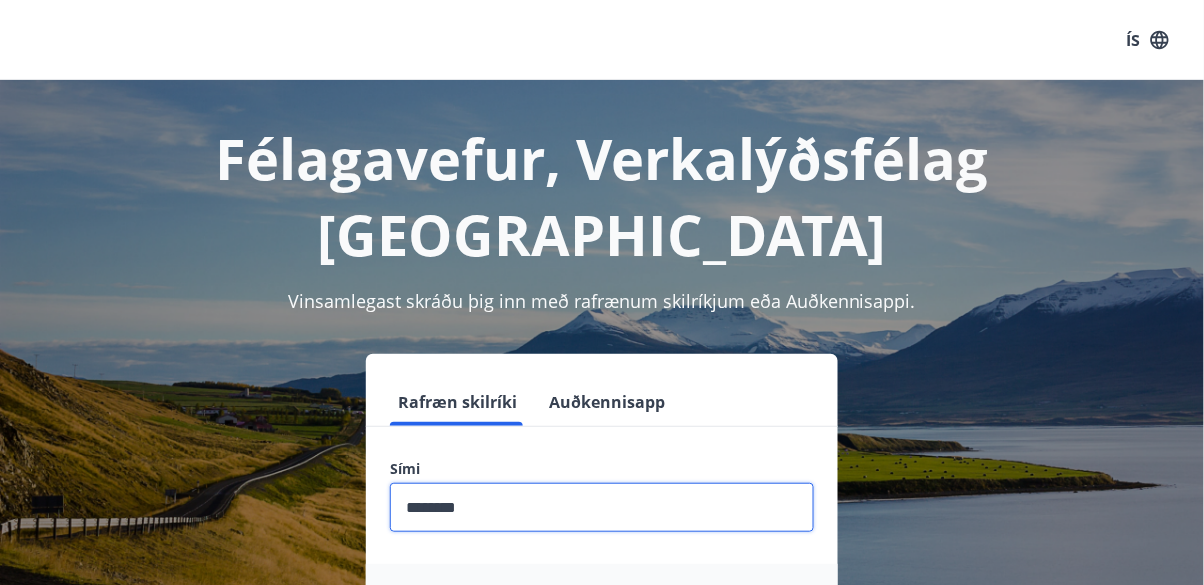 click on "Login" at bounding box center [602, 612] 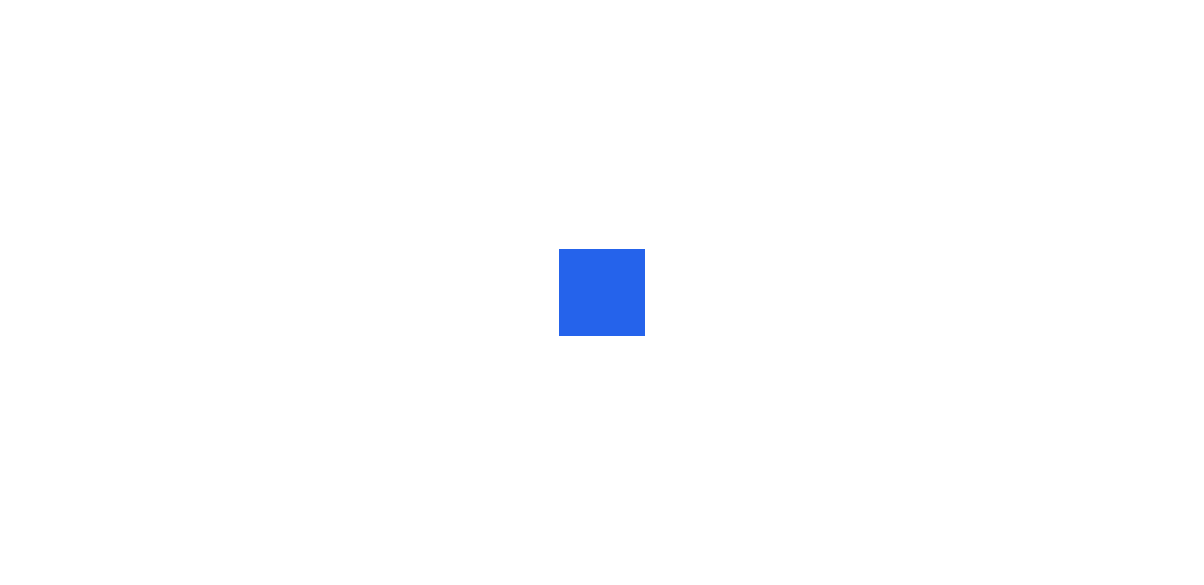 scroll, scrollTop: 0, scrollLeft: 0, axis: both 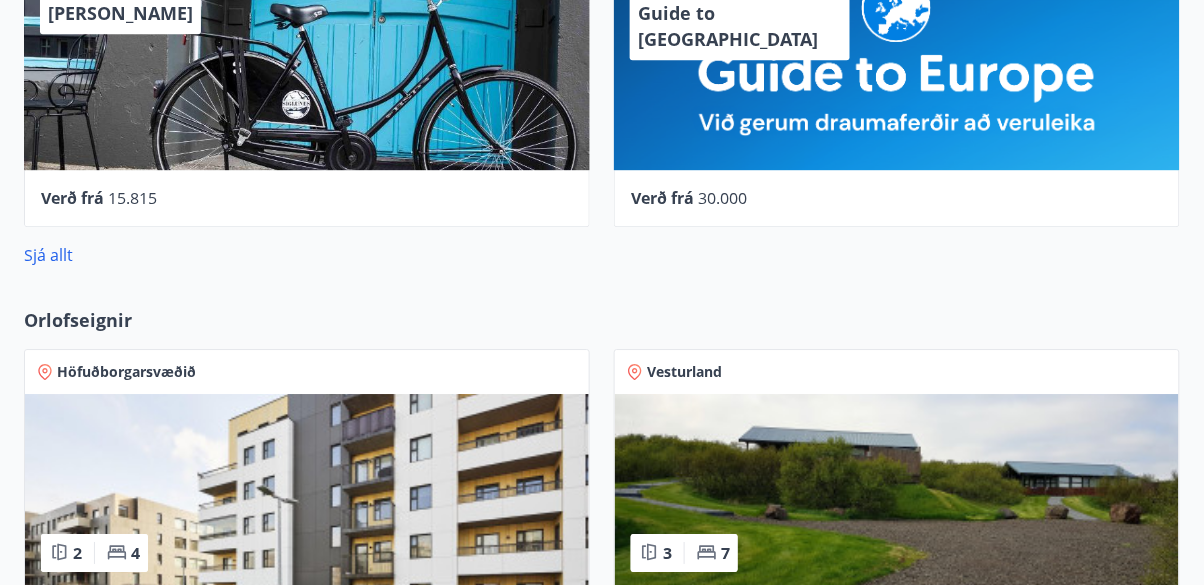 click on "Orlofseignir" at bounding box center [78, 320] 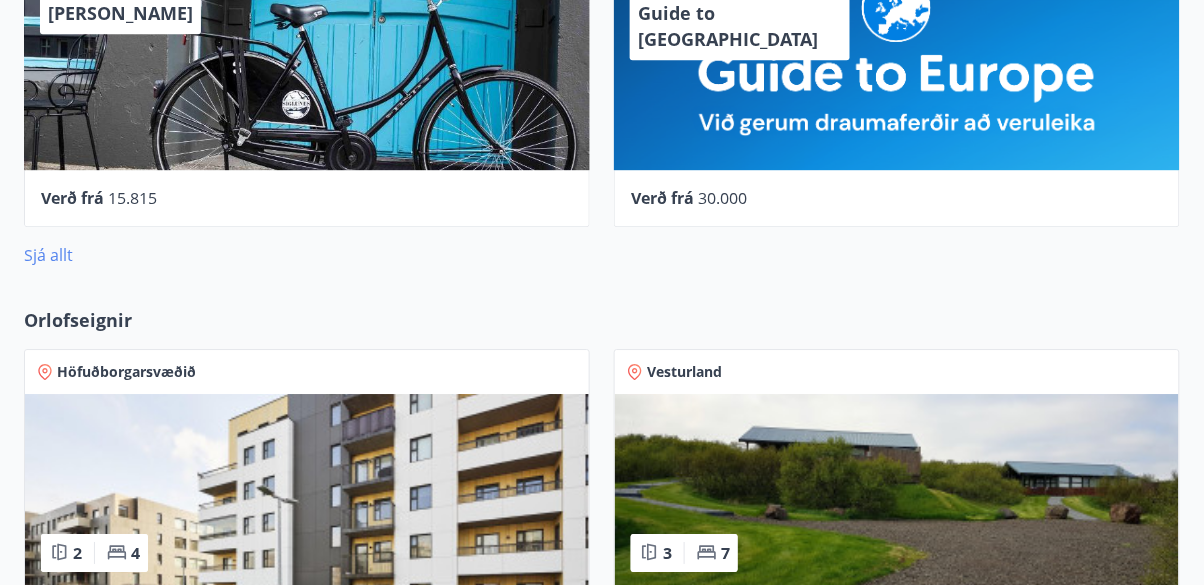 click on "Sjá allt" at bounding box center (48, 255) 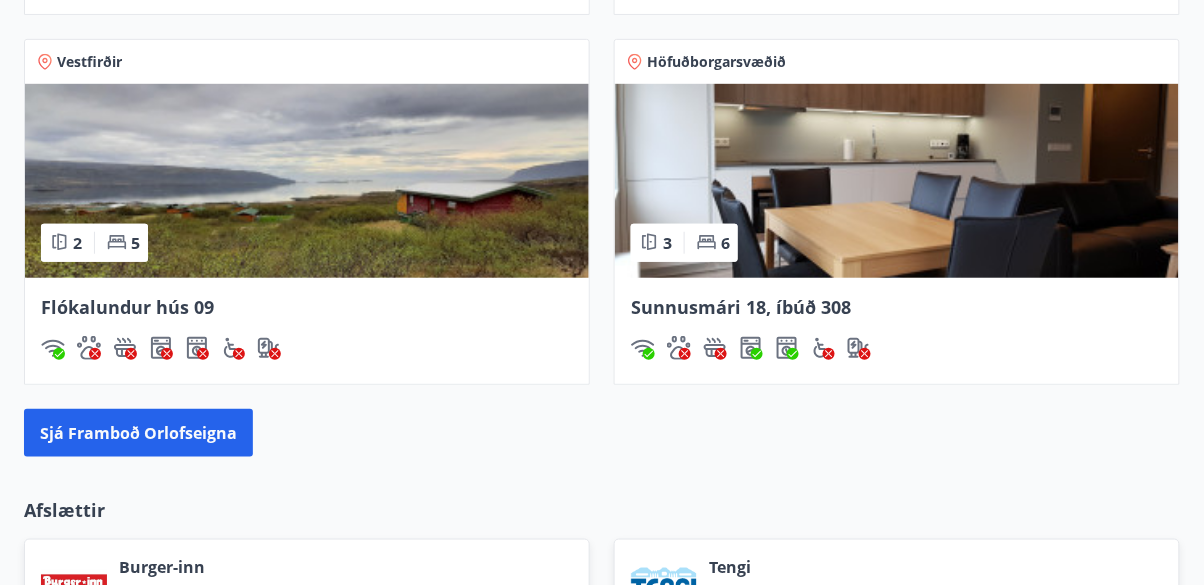 scroll, scrollTop: 1928, scrollLeft: 0, axis: vertical 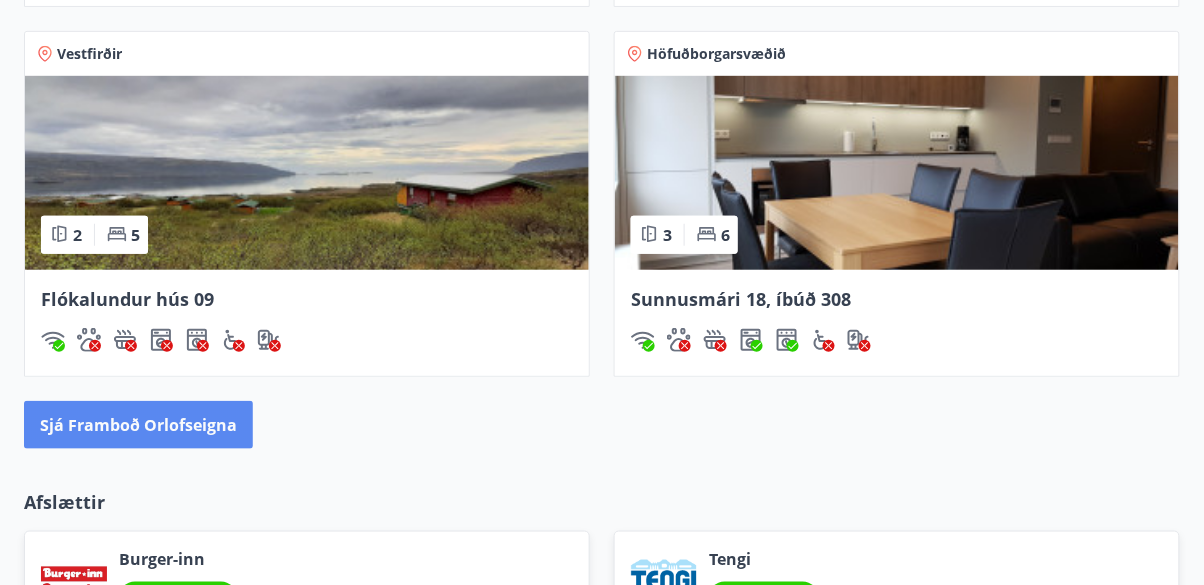 click on "Sjá framboð orlofseigna" at bounding box center [138, 425] 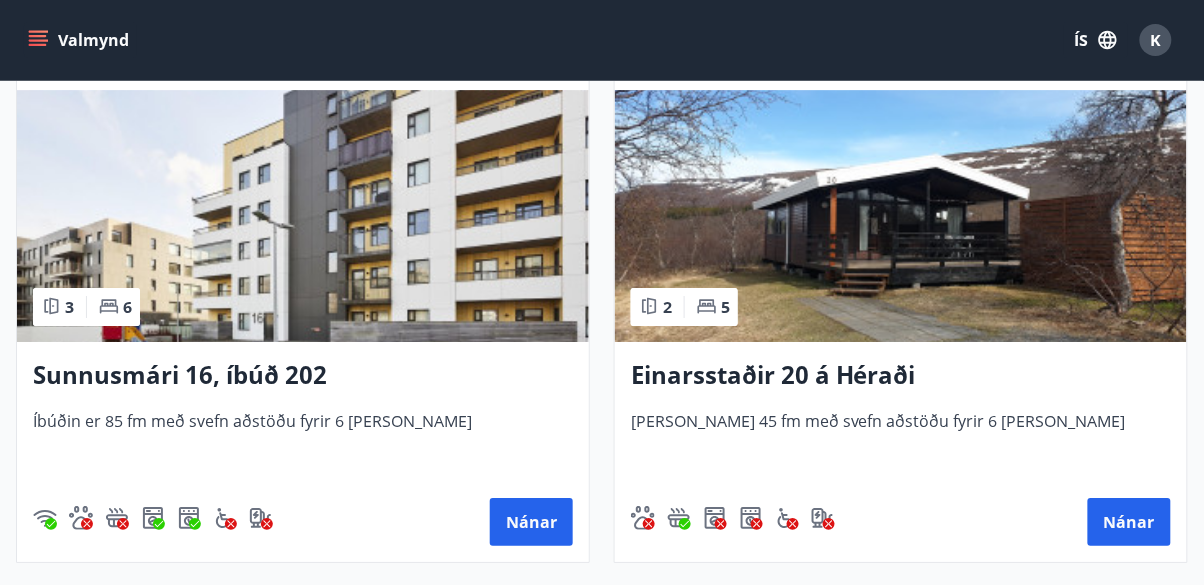 scroll, scrollTop: 3106, scrollLeft: 0, axis: vertical 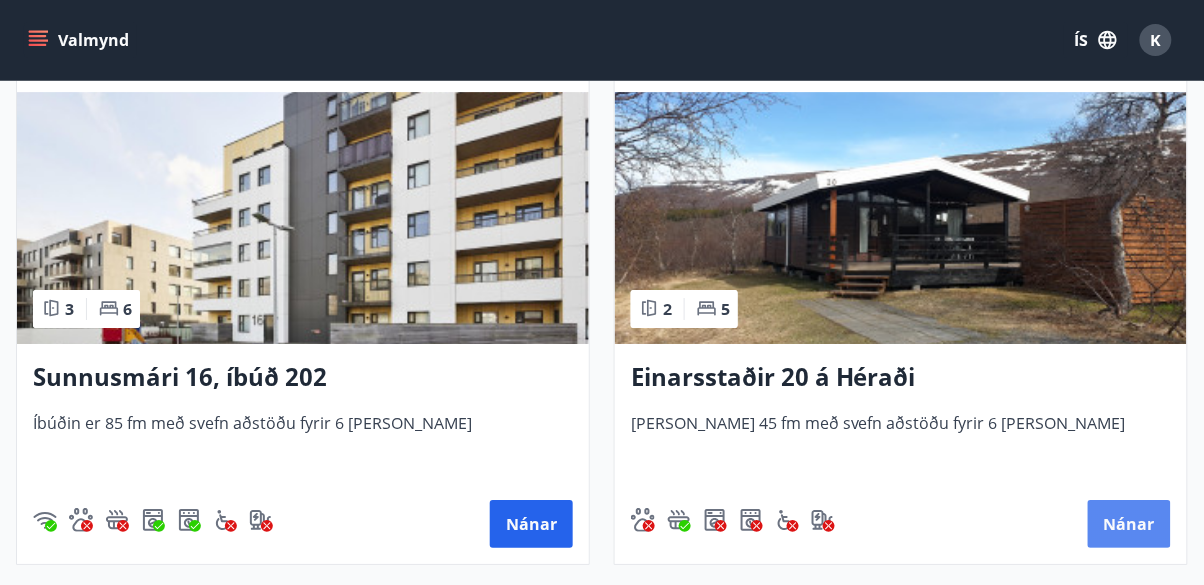 click on "Nánar" at bounding box center (1129, 524) 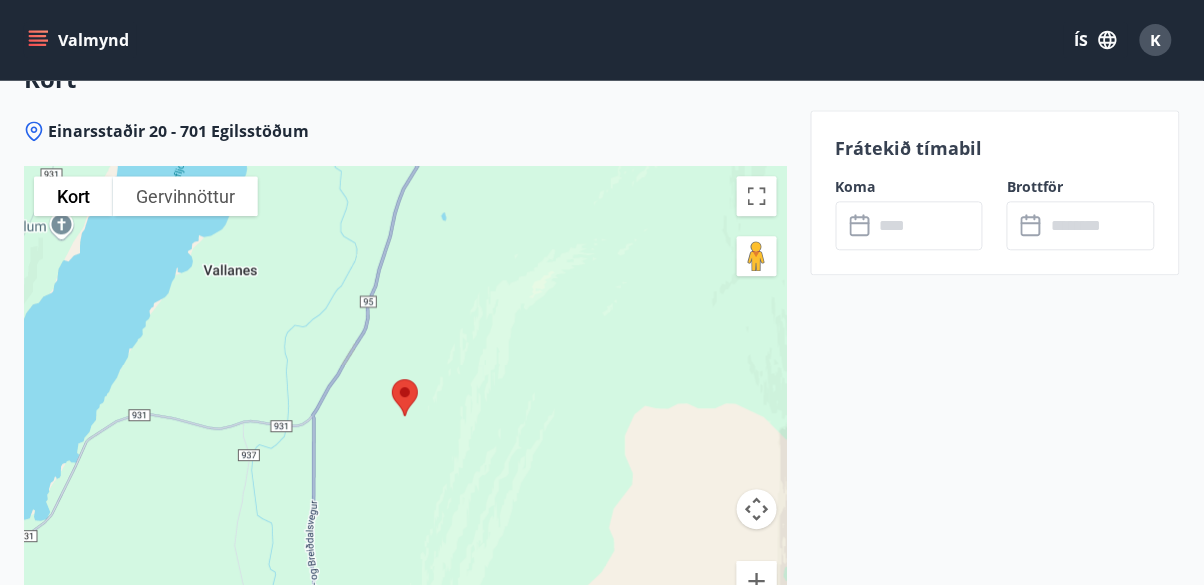 scroll, scrollTop: 2634, scrollLeft: 0, axis: vertical 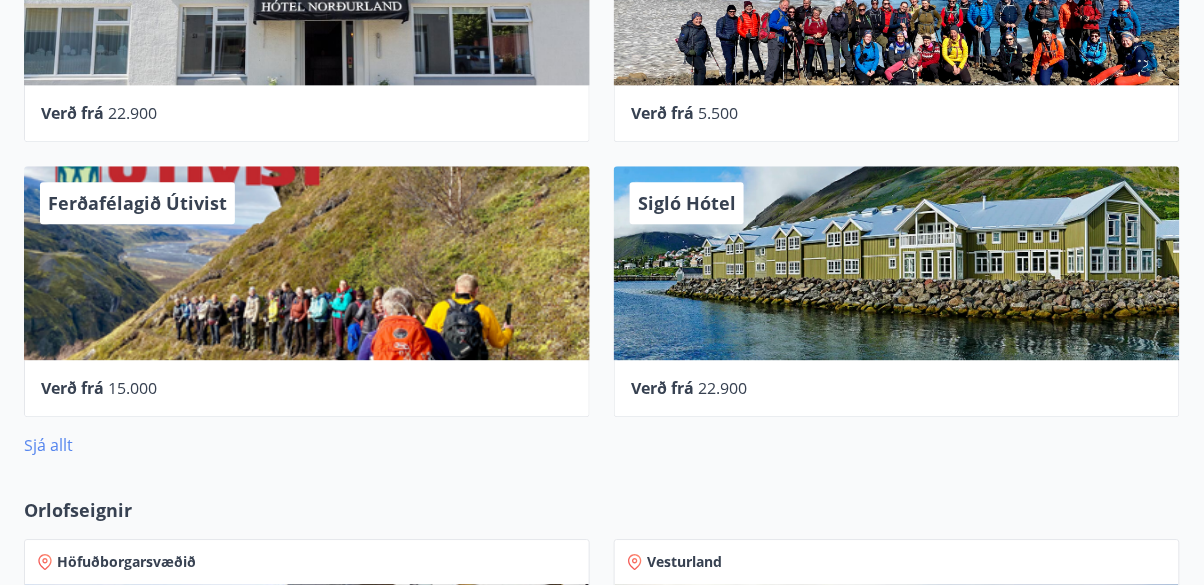 click on "Sjá allt" at bounding box center [48, 445] 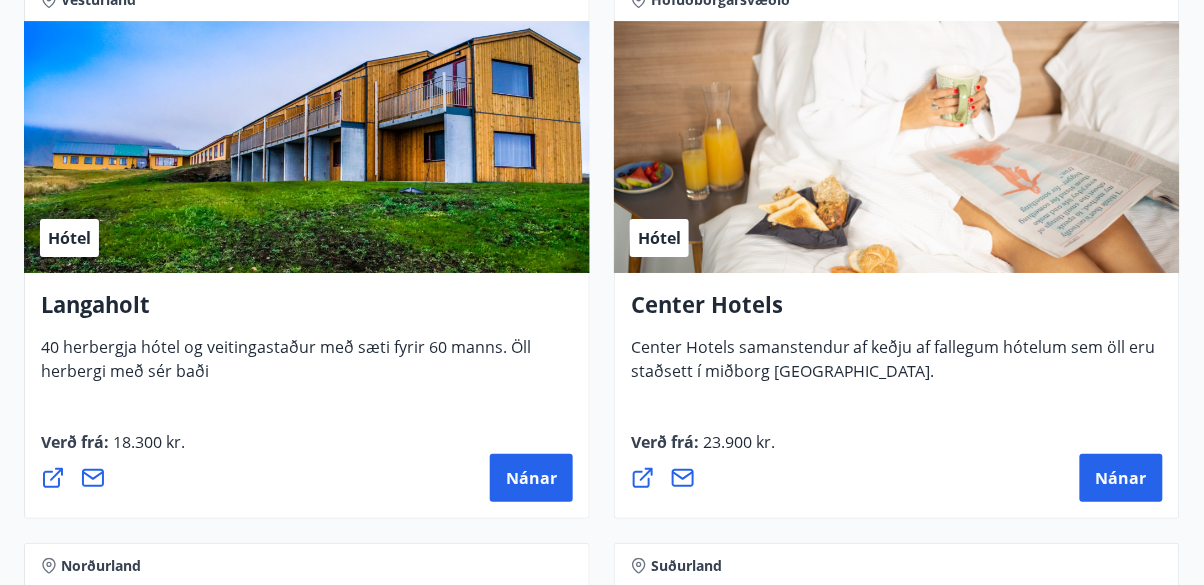 scroll, scrollTop: 6624, scrollLeft: 0, axis: vertical 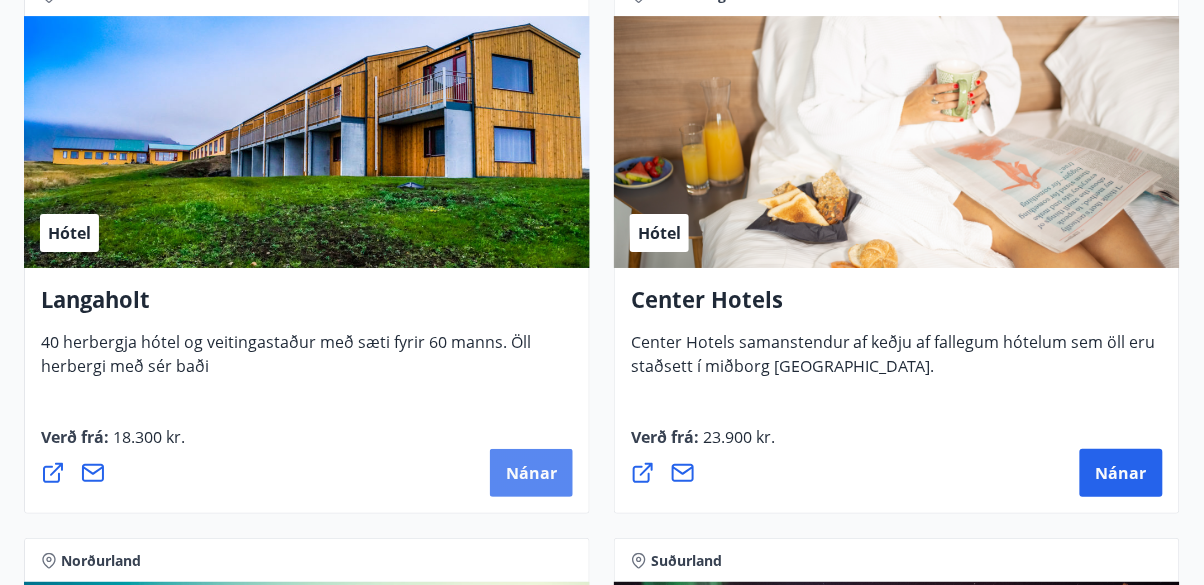 click on "Nánar" at bounding box center (531, 473) 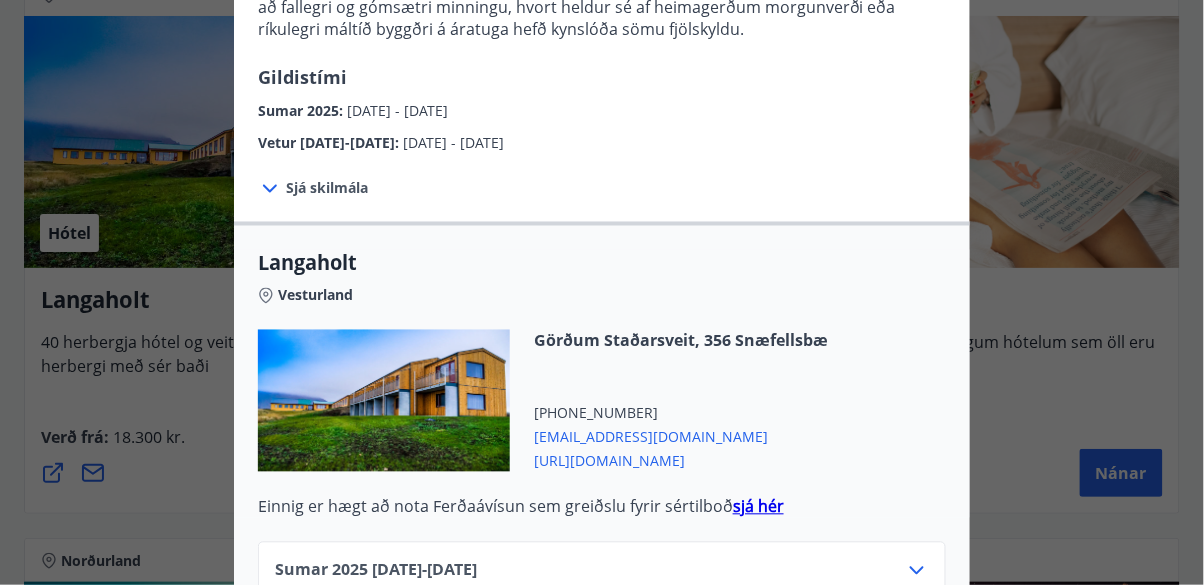 scroll, scrollTop: 642, scrollLeft: 0, axis: vertical 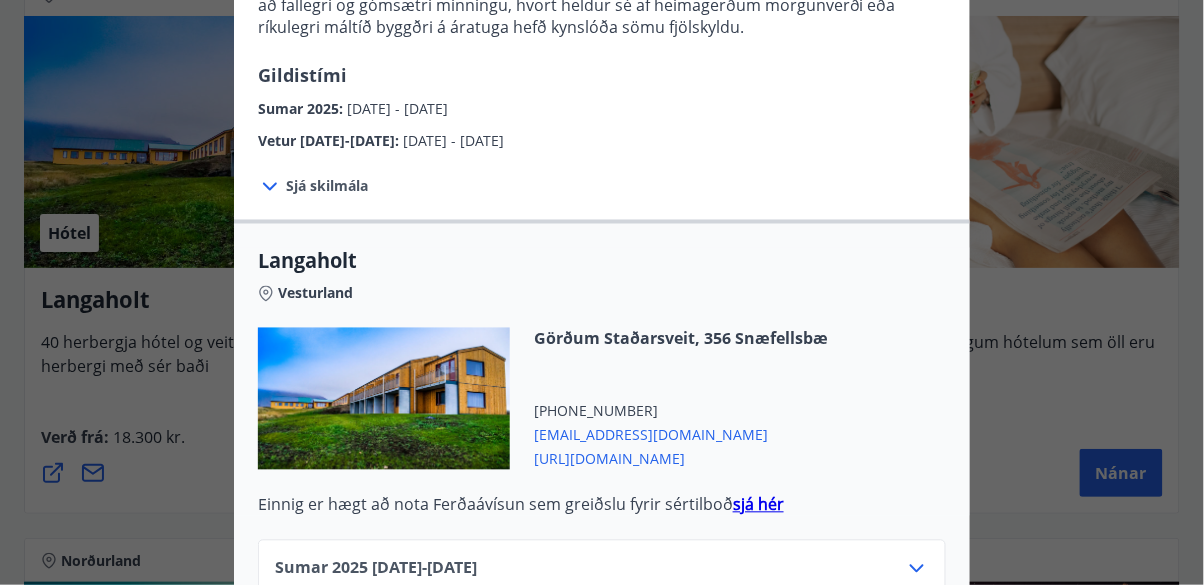 click on "Sumar 2025   01.05.25  -  30.09.25" at bounding box center (376, 569) 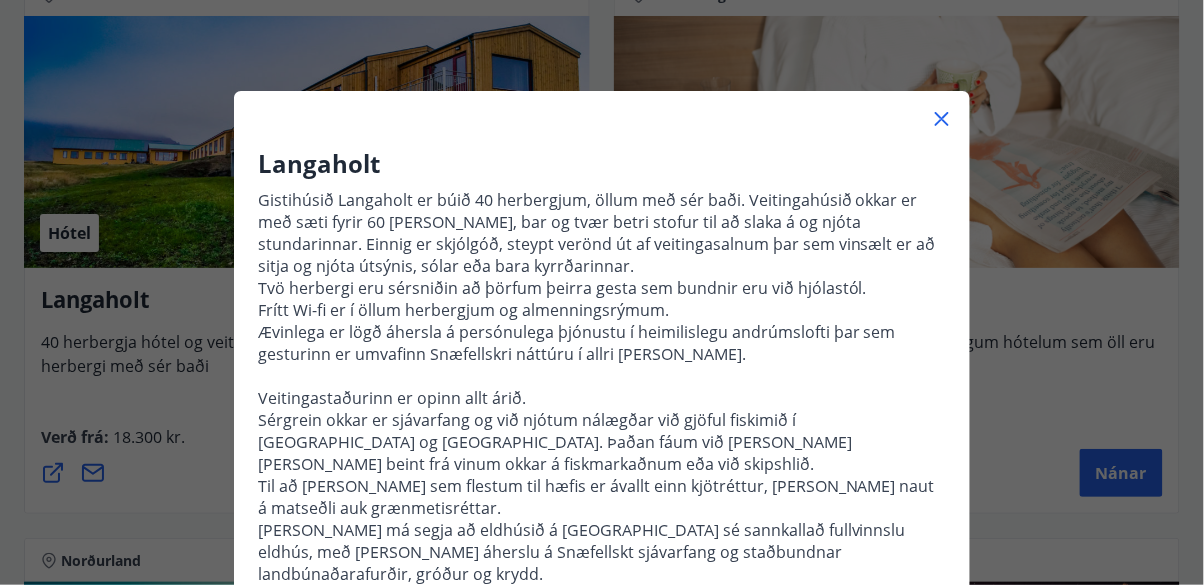 scroll, scrollTop: 35, scrollLeft: 0, axis: vertical 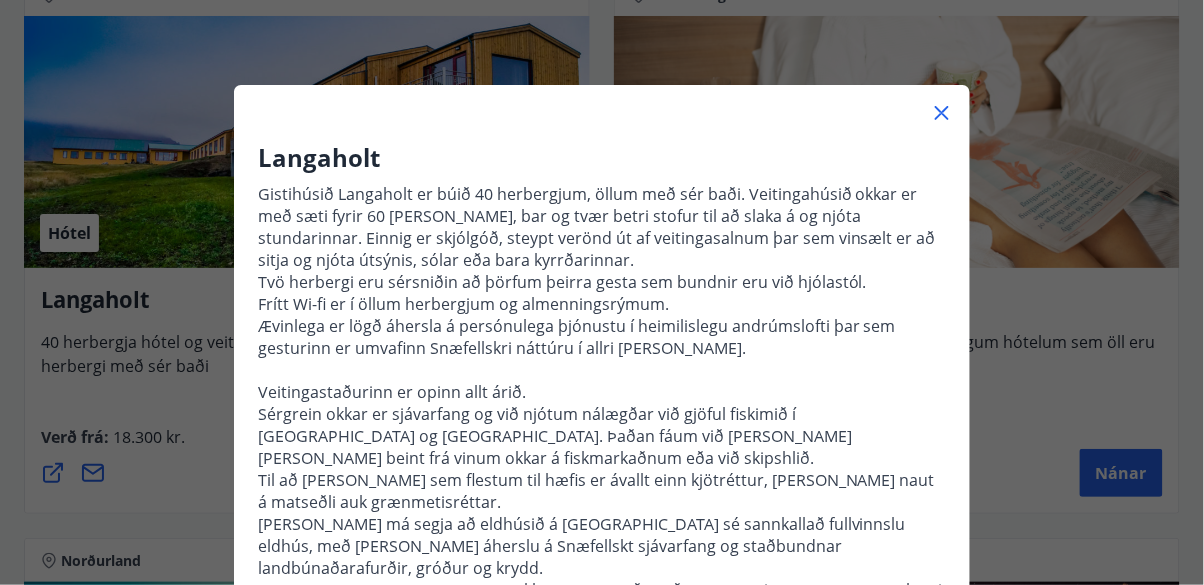 click 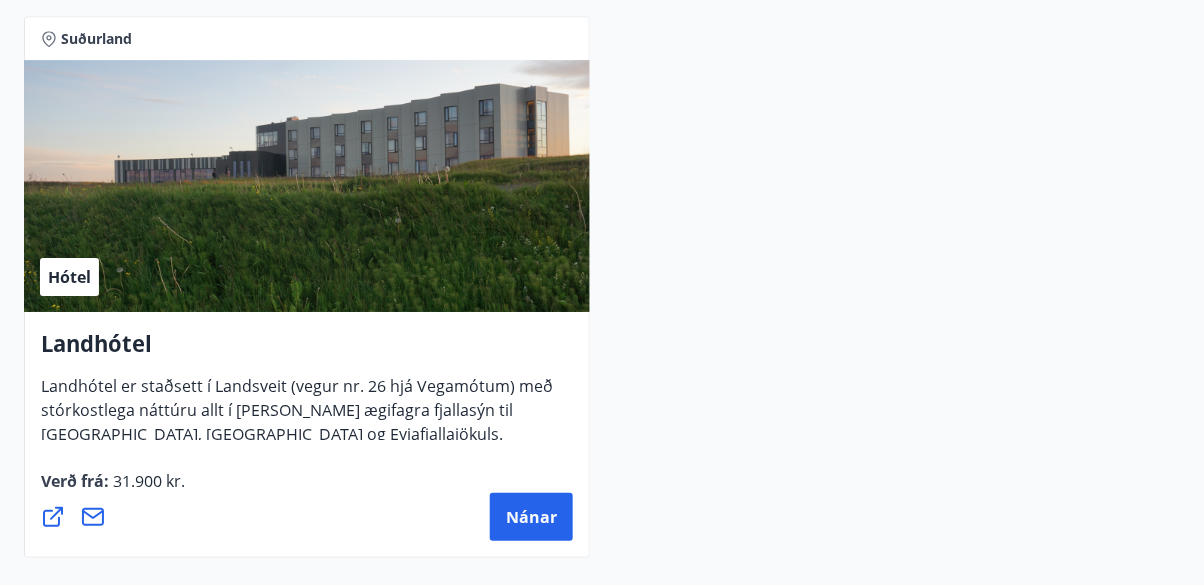 scroll, scrollTop: 8285, scrollLeft: 0, axis: vertical 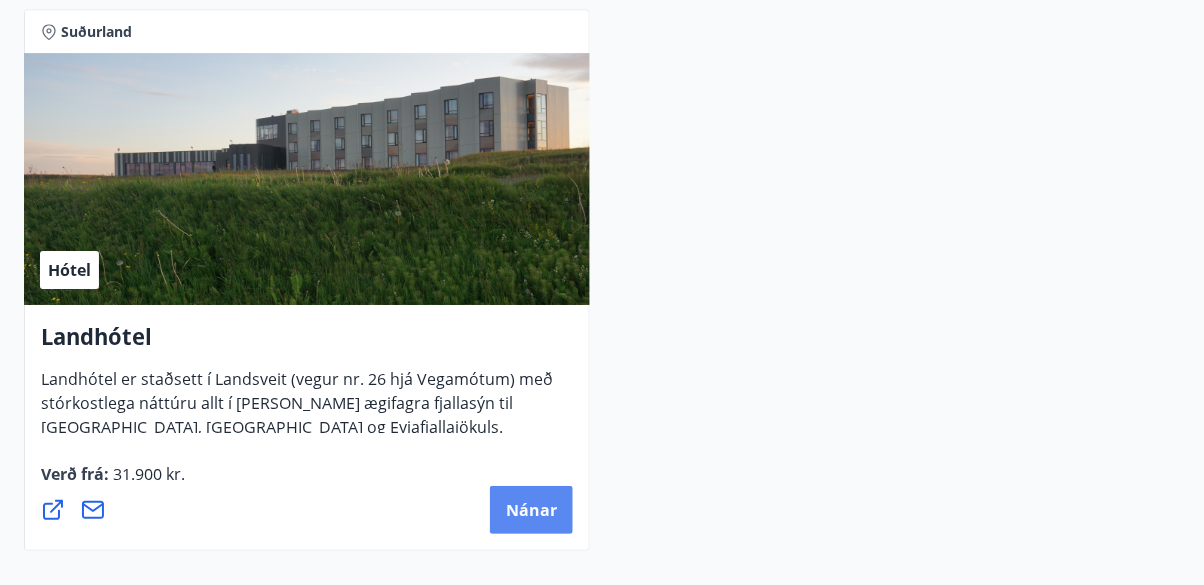 click on "Nánar" at bounding box center (531, 510) 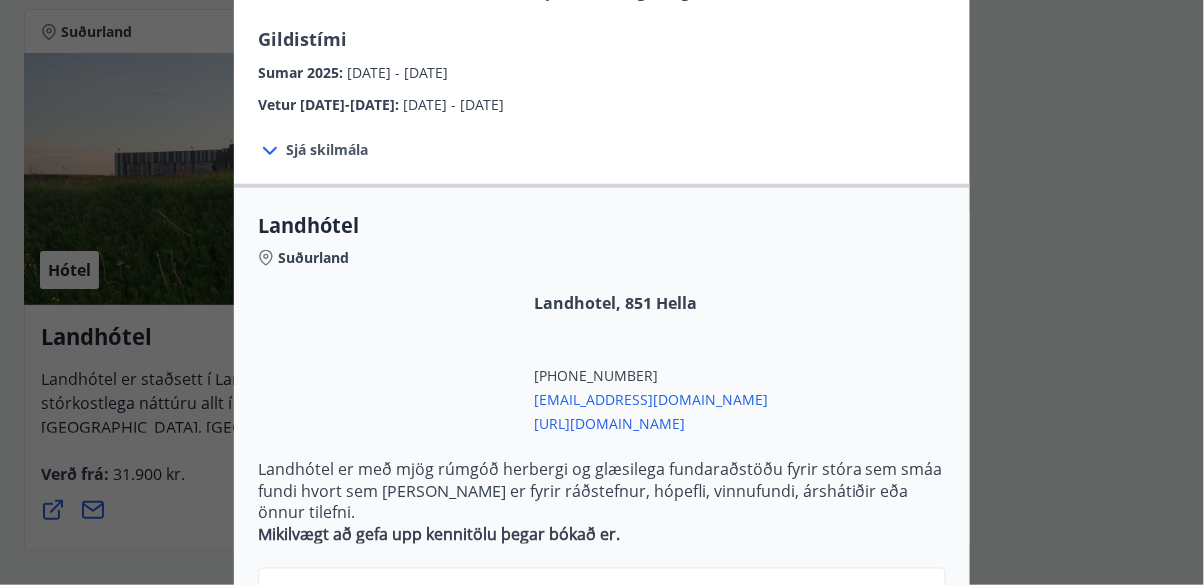 scroll, scrollTop: 356, scrollLeft: 0, axis: vertical 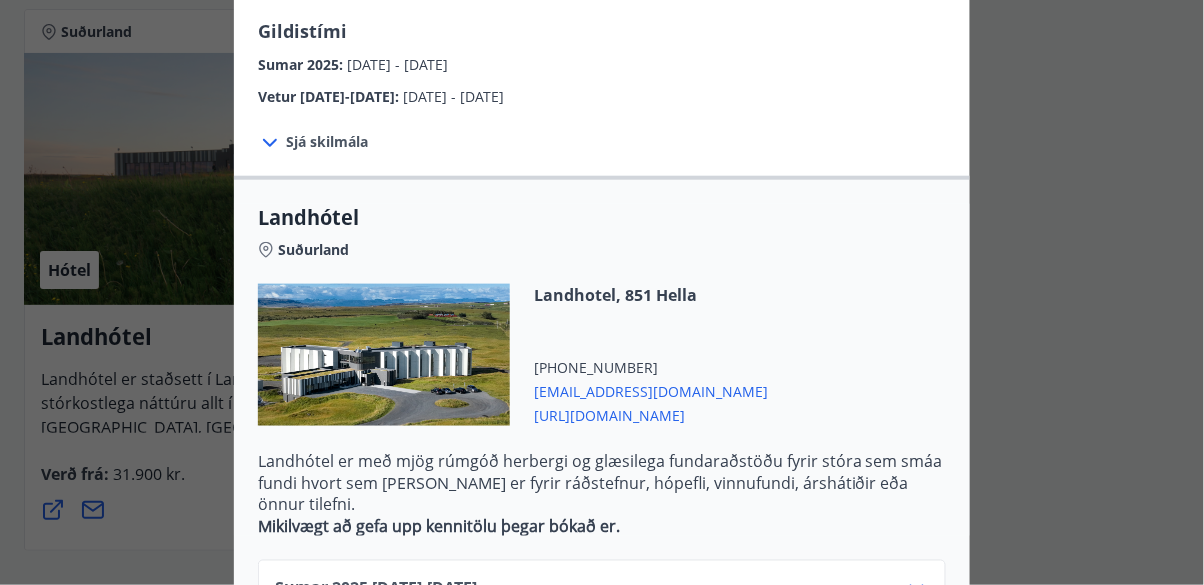 click 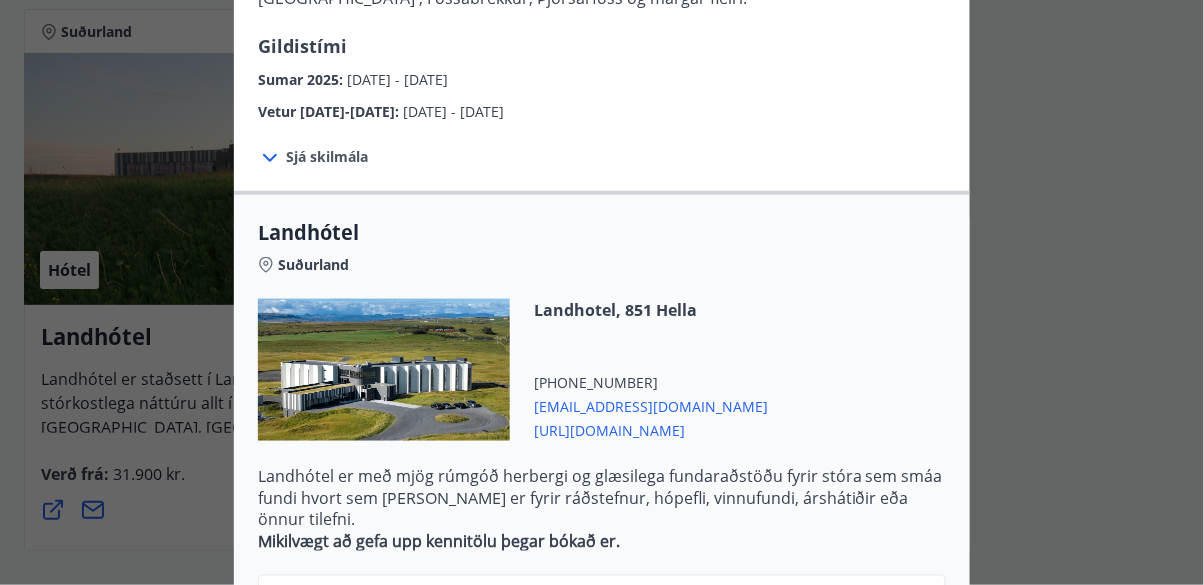 scroll, scrollTop: 342, scrollLeft: 0, axis: vertical 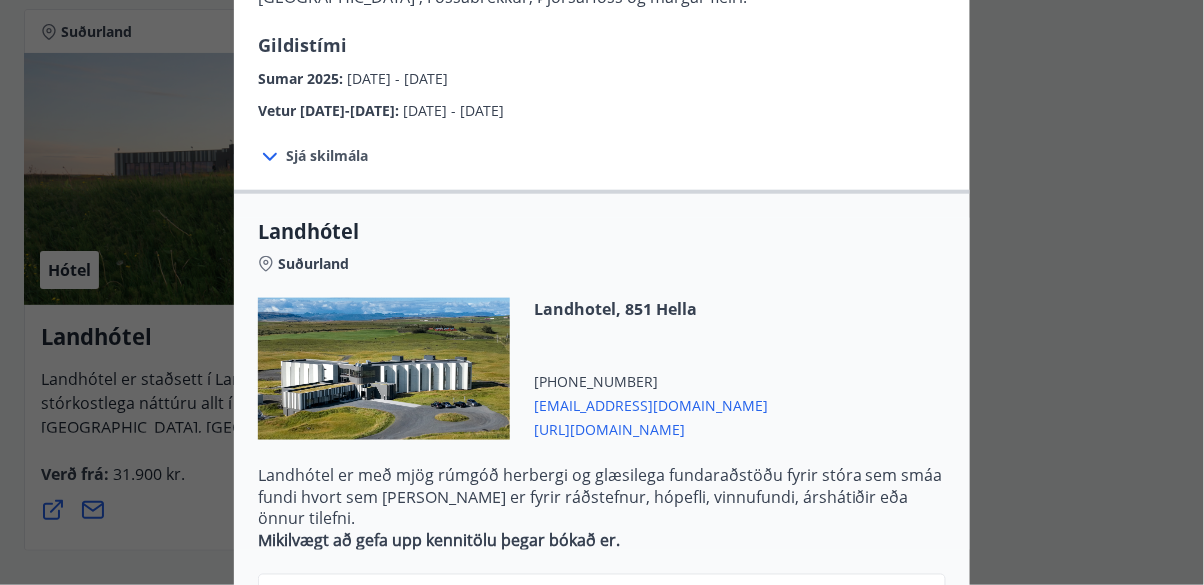 click on "https://landhotel.is/" at bounding box center (651, 428) 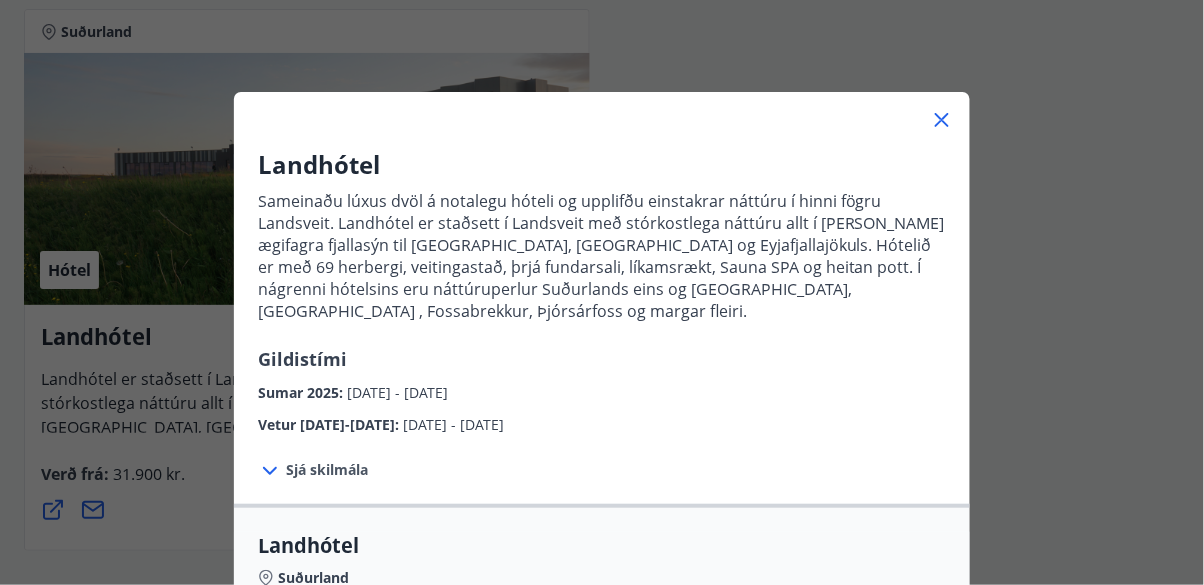 scroll, scrollTop: 24, scrollLeft: 0, axis: vertical 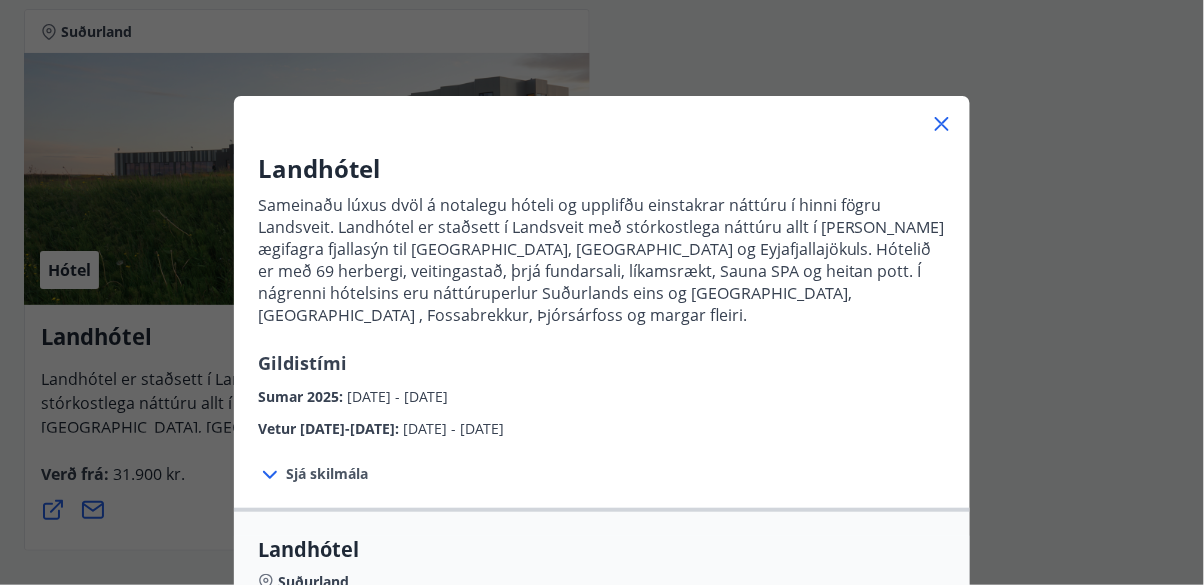 click 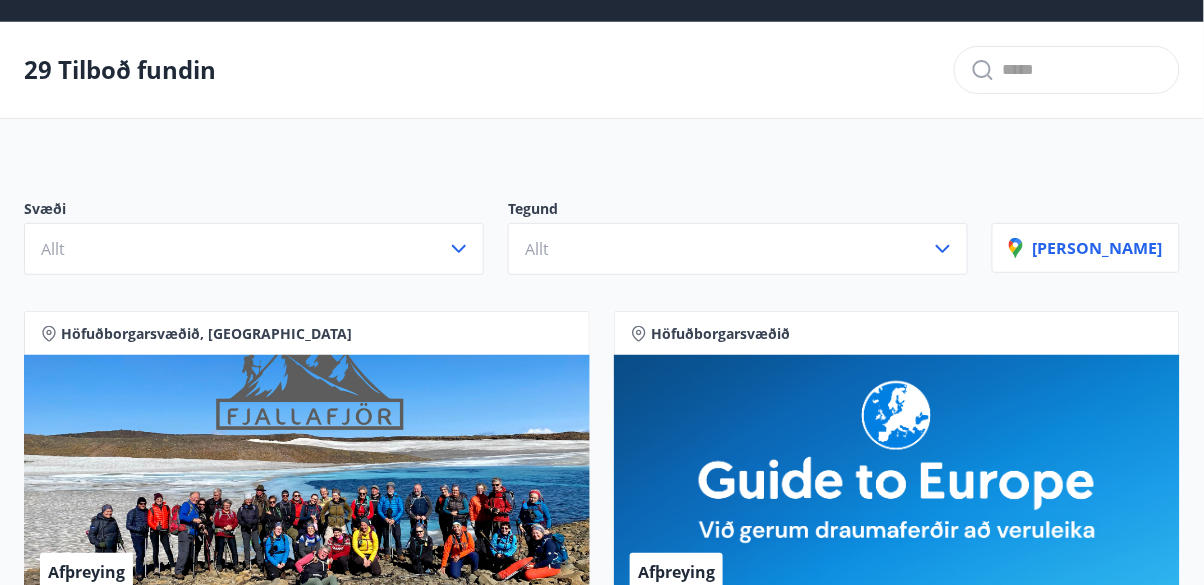scroll, scrollTop: 0, scrollLeft: 0, axis: both 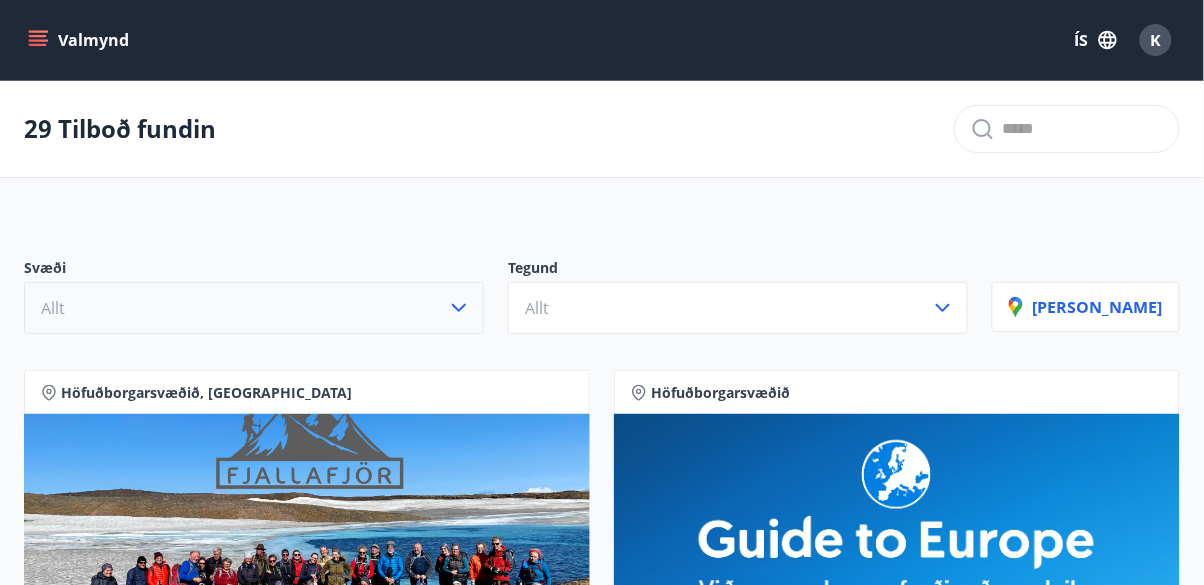 click 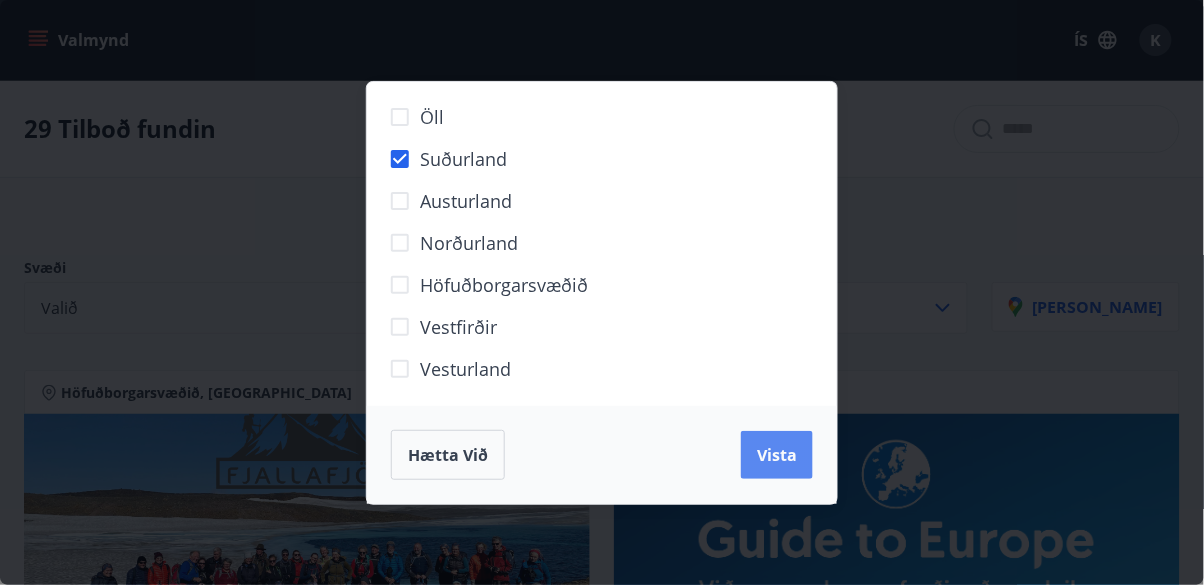 click on "Vista" at bounding box center [777, 455] 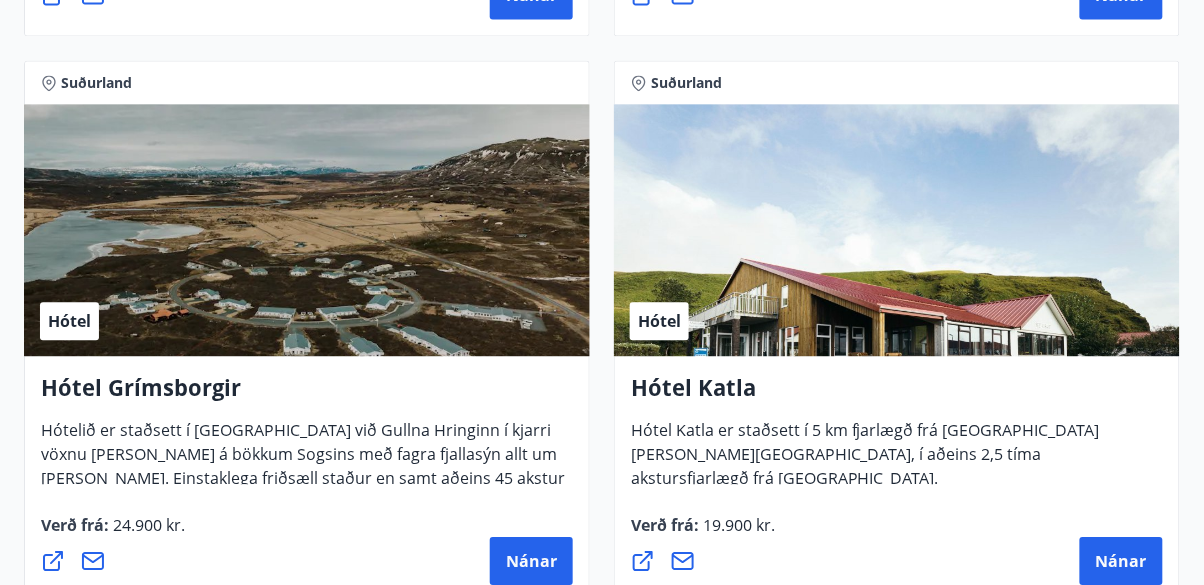 scroll, scrollTop: 988, scrollLeft: 0, axis: vertical 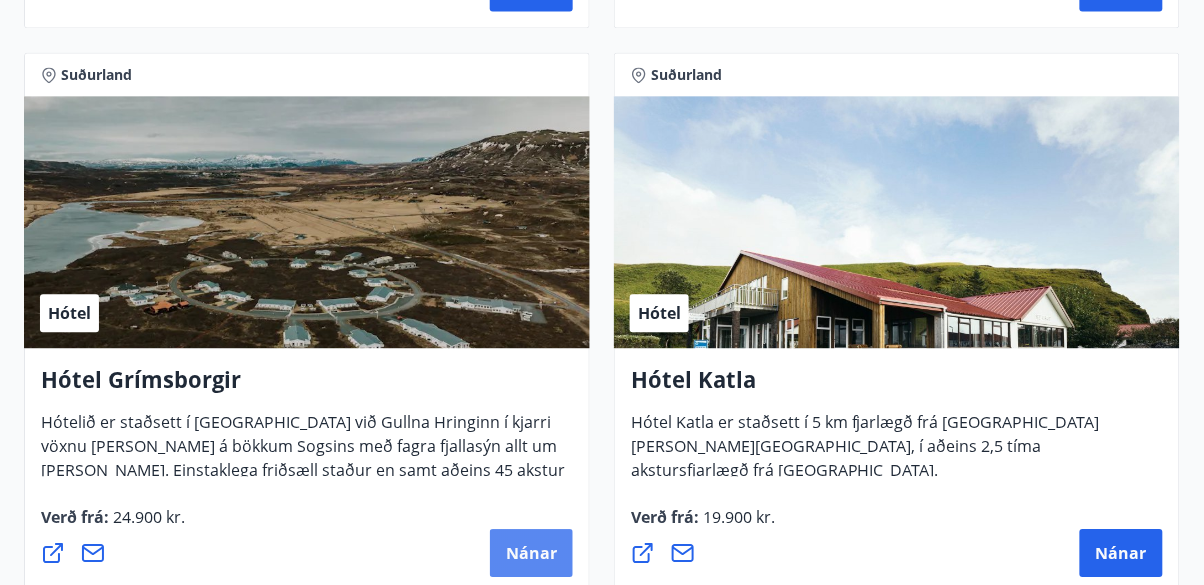 click on "Nánar" at bounding box center (531, 553) 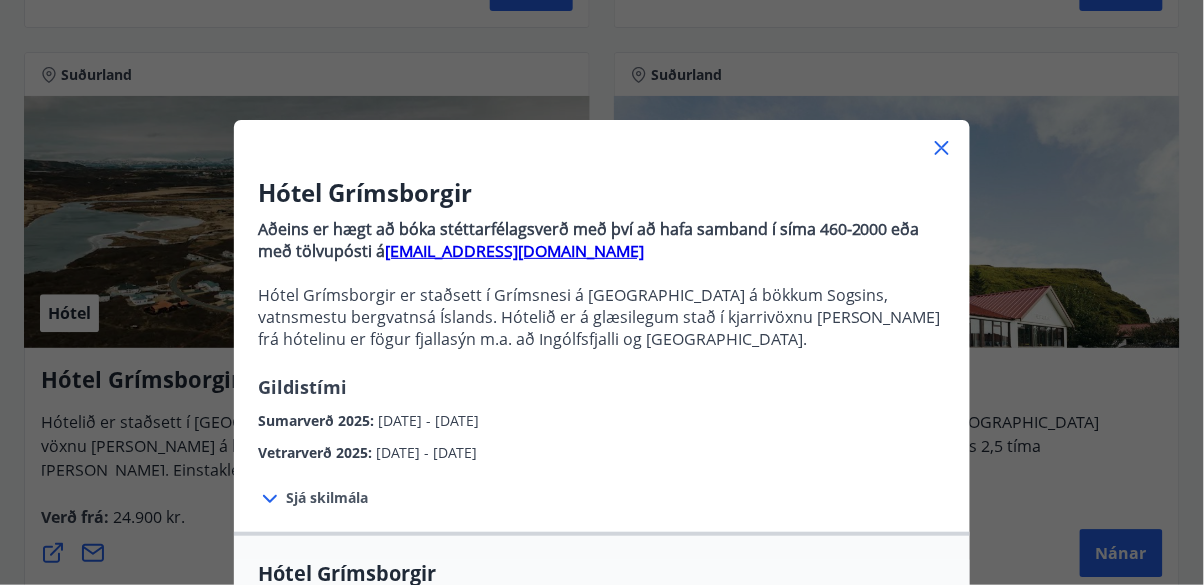 click on "Sjá skilmála" at bounding box center (327, 498) 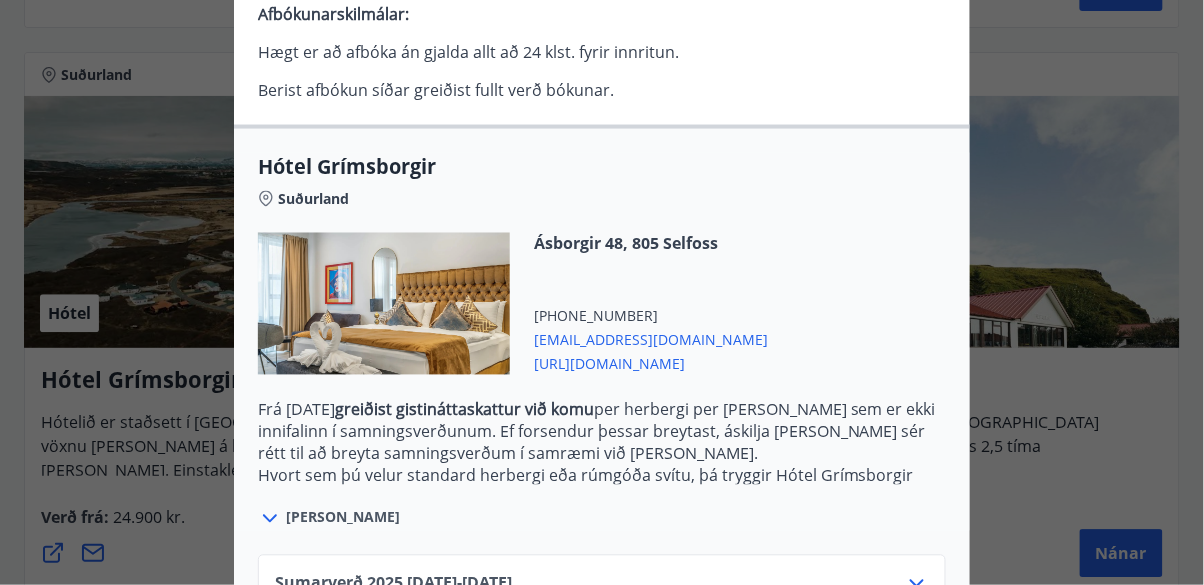 scroll, scrollTop: 678, scrollLeft: 0, axis: vertical 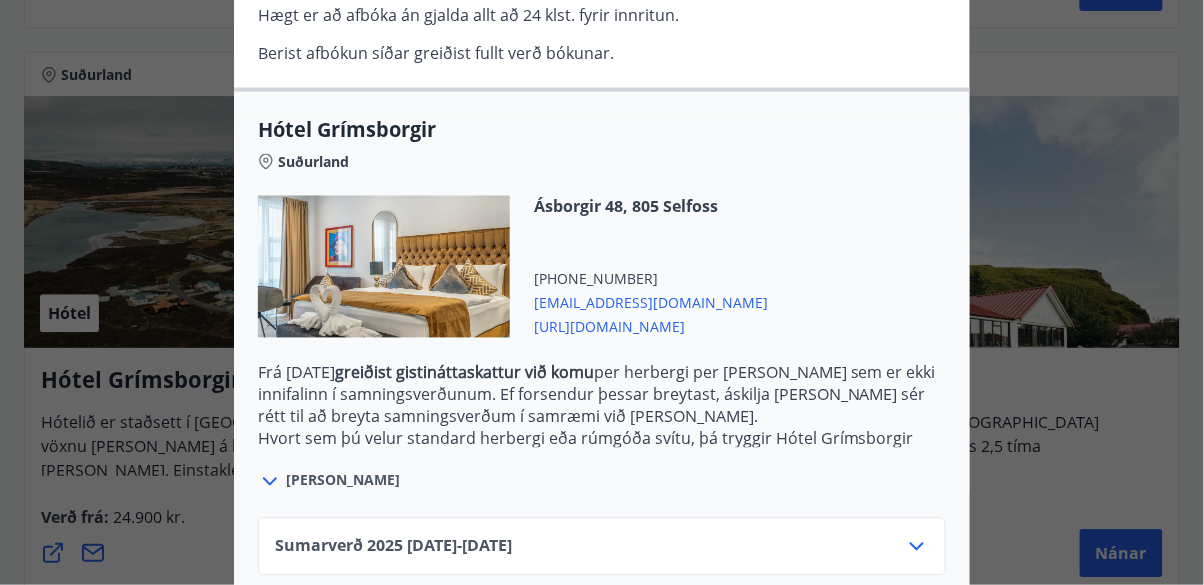 click 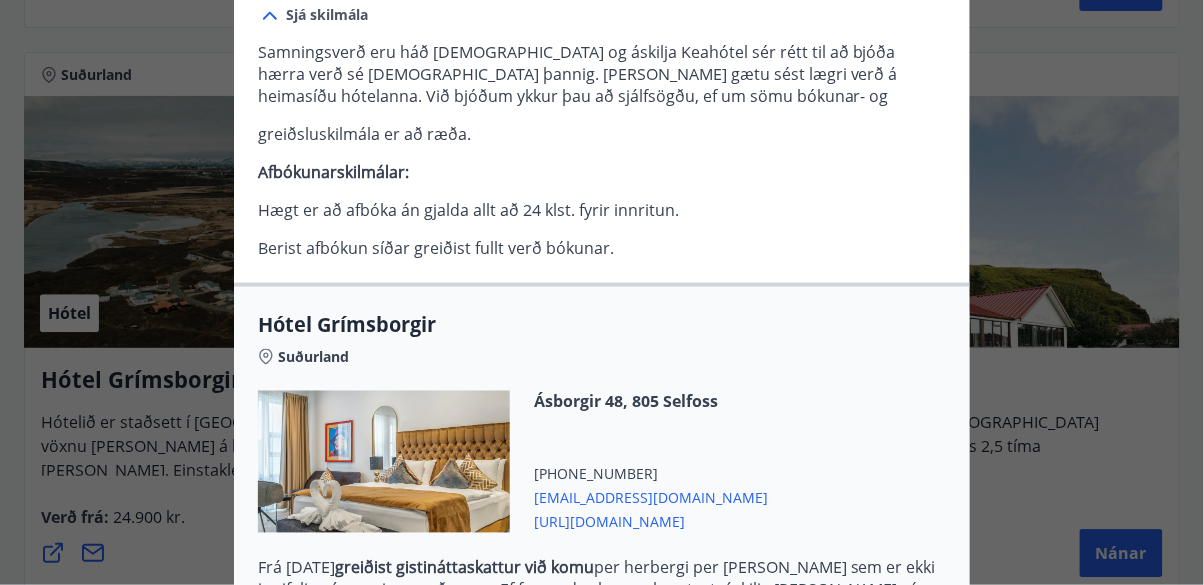 scroll, scrollTop: 0, scrollLeft: 0, axis: both 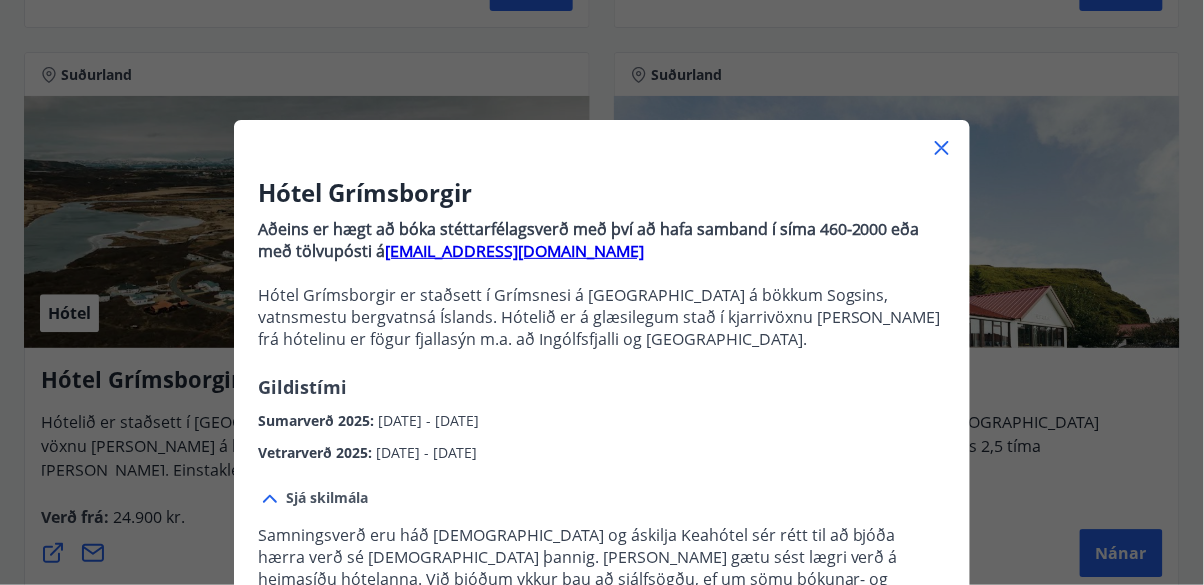 click 